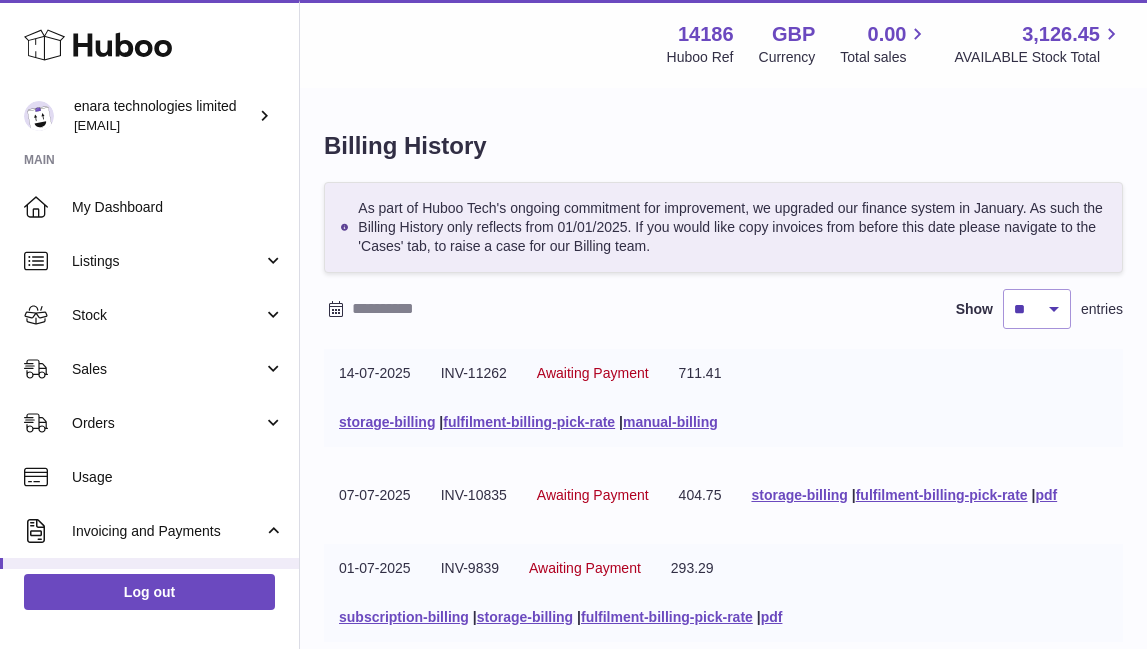 scroll, scrollTop: 720, scrollLeft: 0, axis: vertical 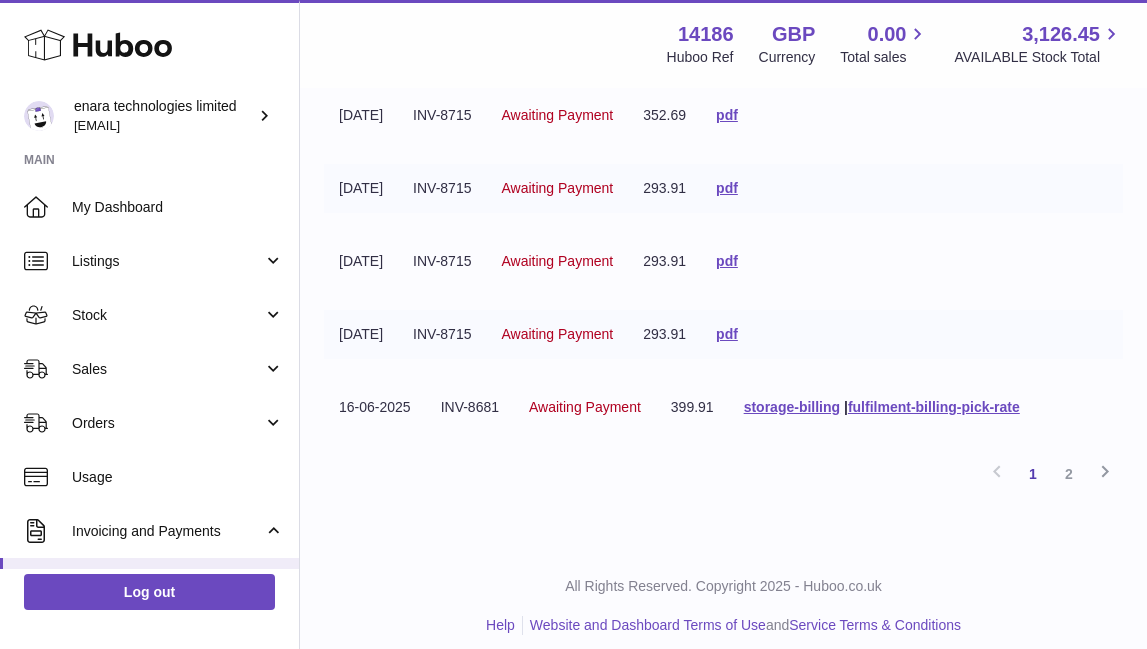 click on "Sales" at bounding box center (167, 369) 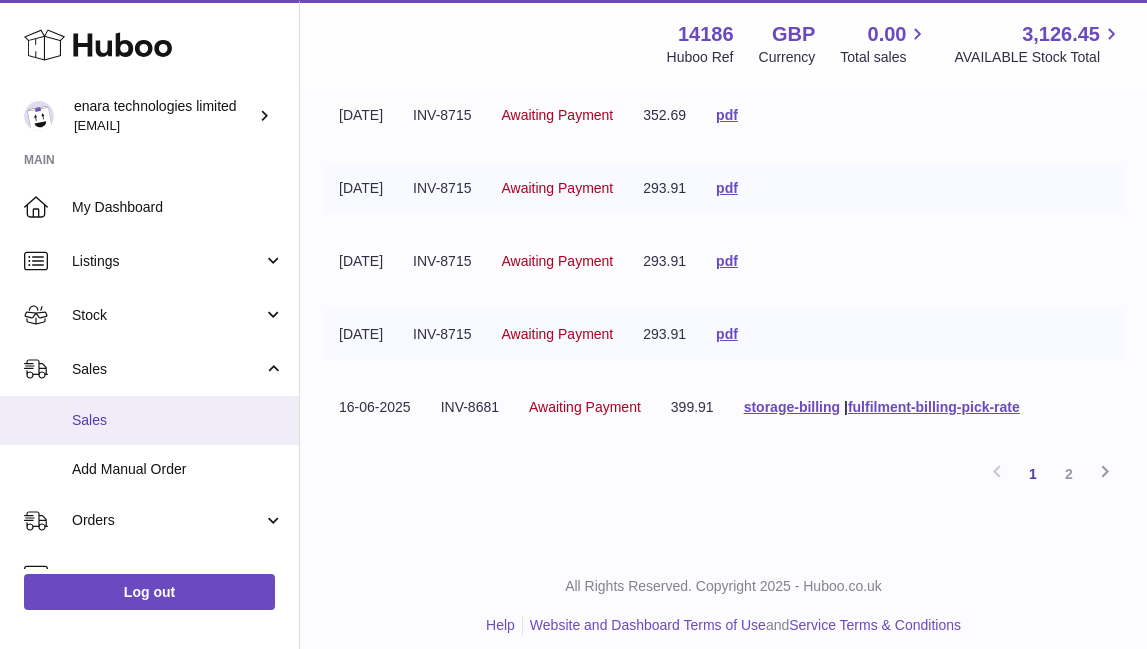 click on "Sales" at bounding box center [149, 420] 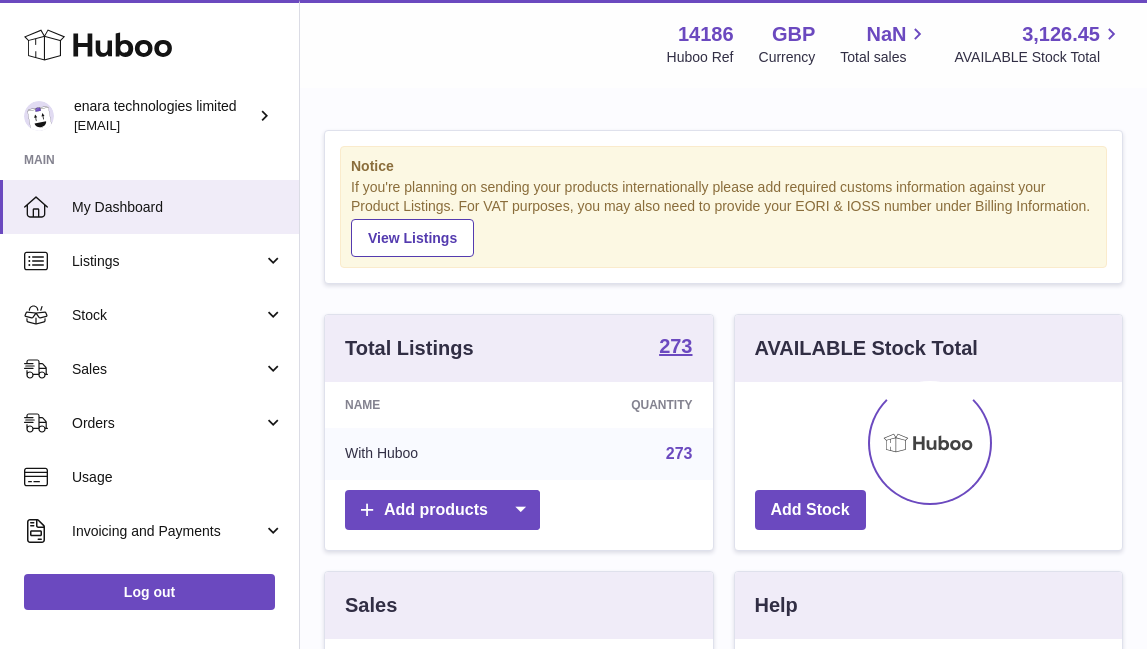 scroll, scrollTop: 0, scrollLeft: 0, axis: both 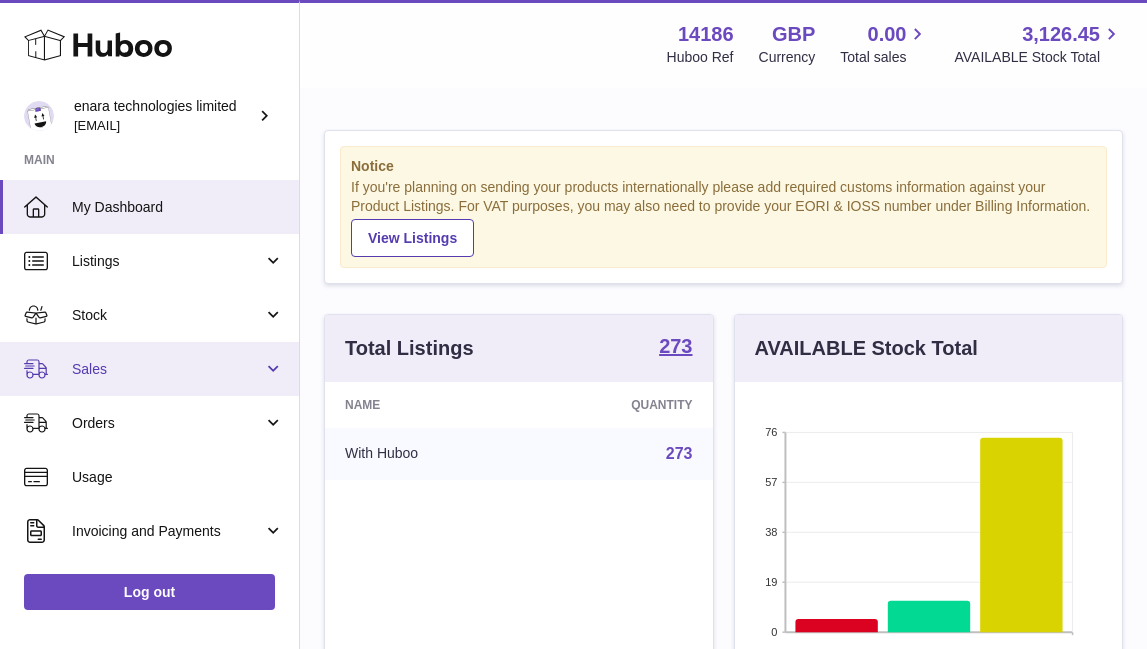 click on "Sales" at bounding box center [149, 369] 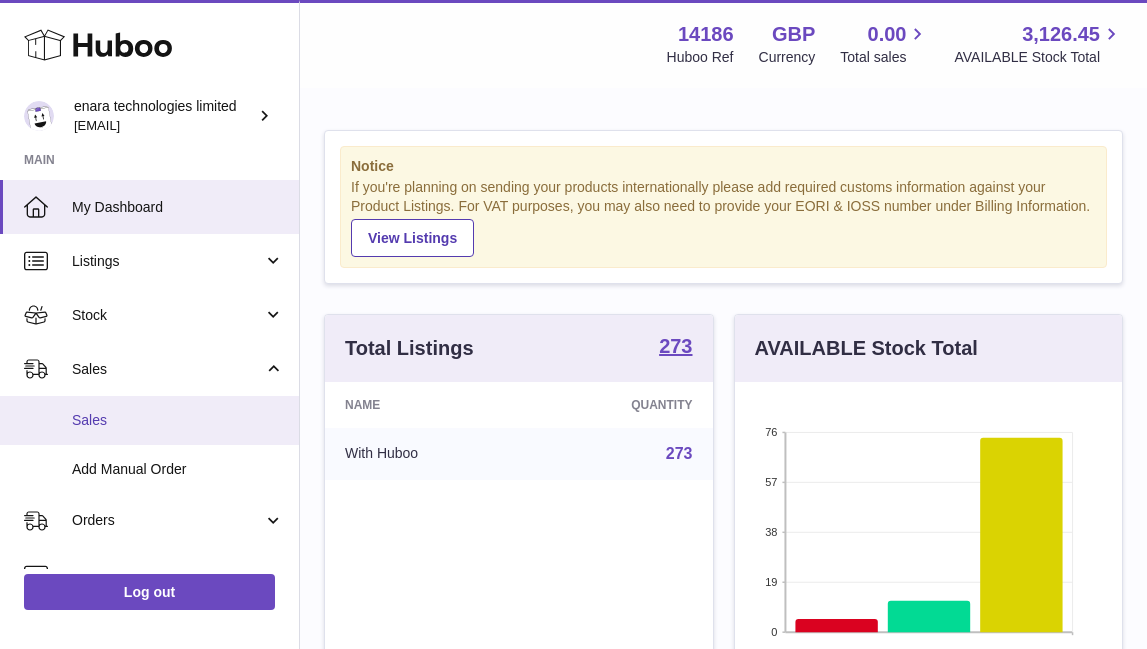 click on "Sales" at bounding box center [149, 420] 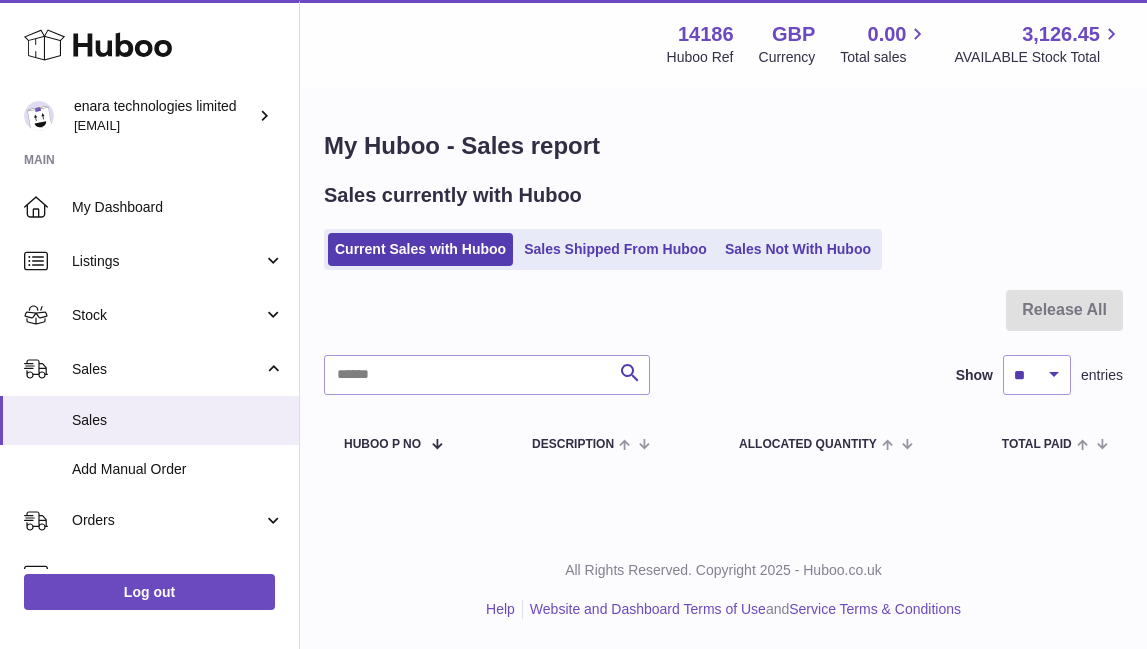 scroll, scrollTop: 0, scrollLeft: 0, axis: both 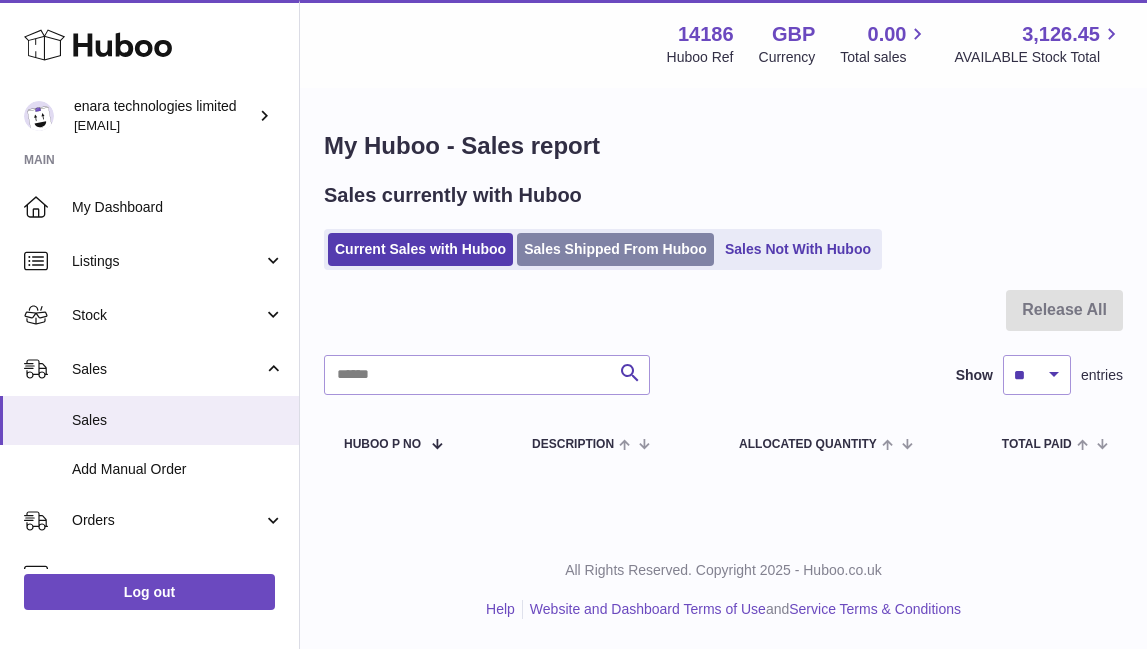 click on "Sales Shipped From Huboo" at bounding box center [615, 249] 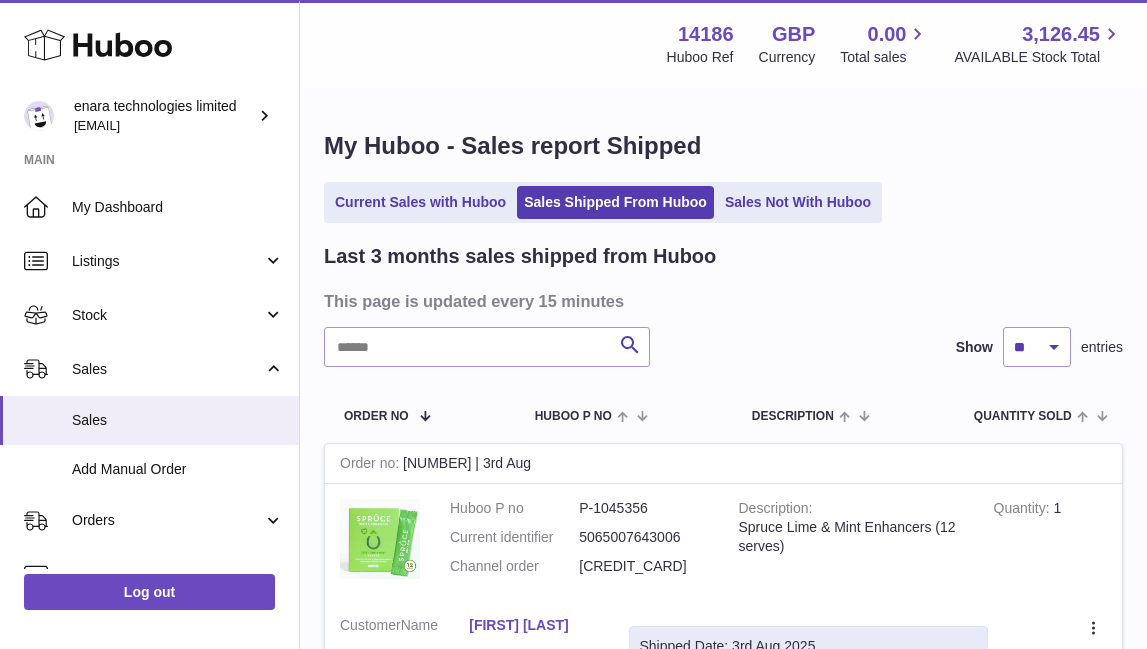 scroll, scrollTop: 0, scrollLeft: 0, axis: both 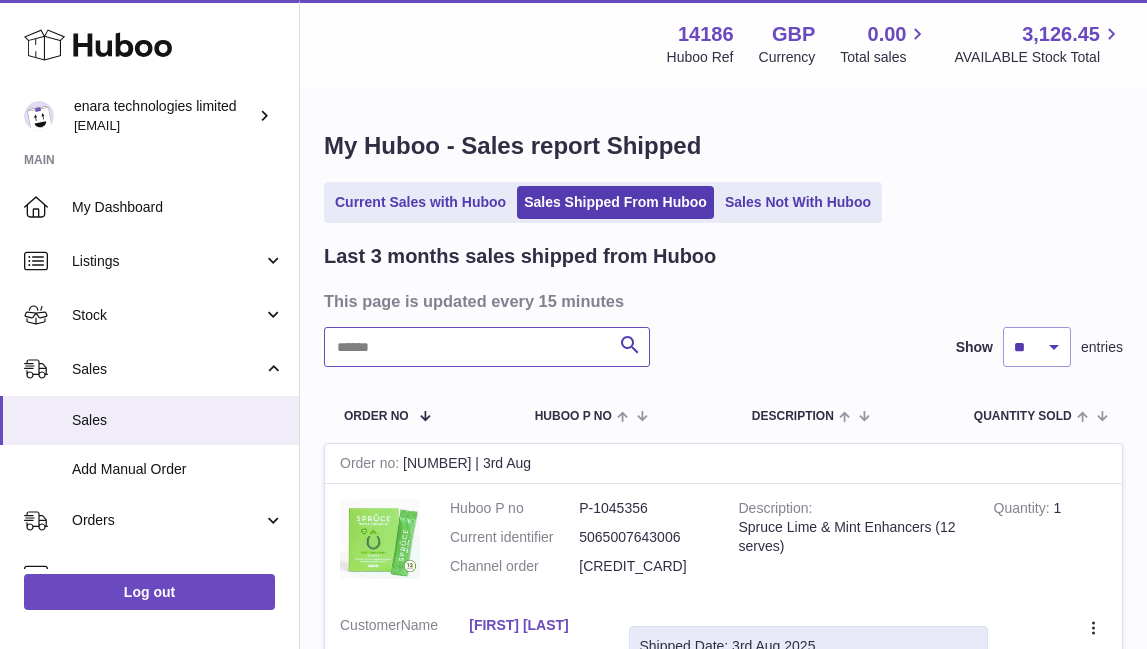 click at bounding box center [487, 347] 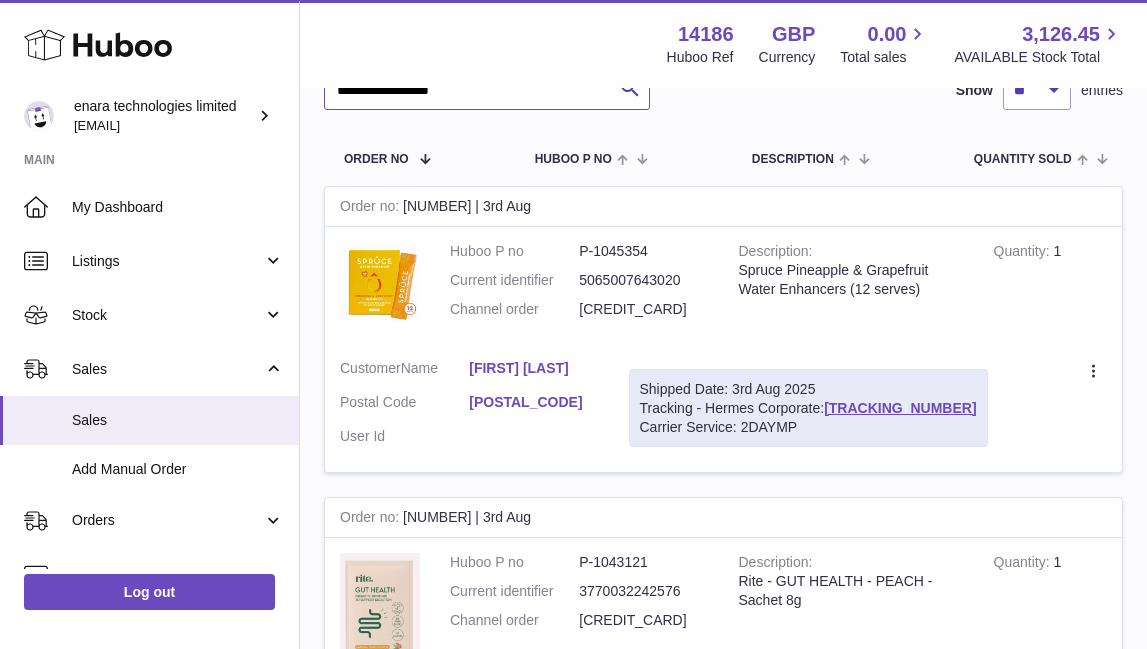 scroll, scrollTop: 280, scrollLeft: 0, axis: vertical 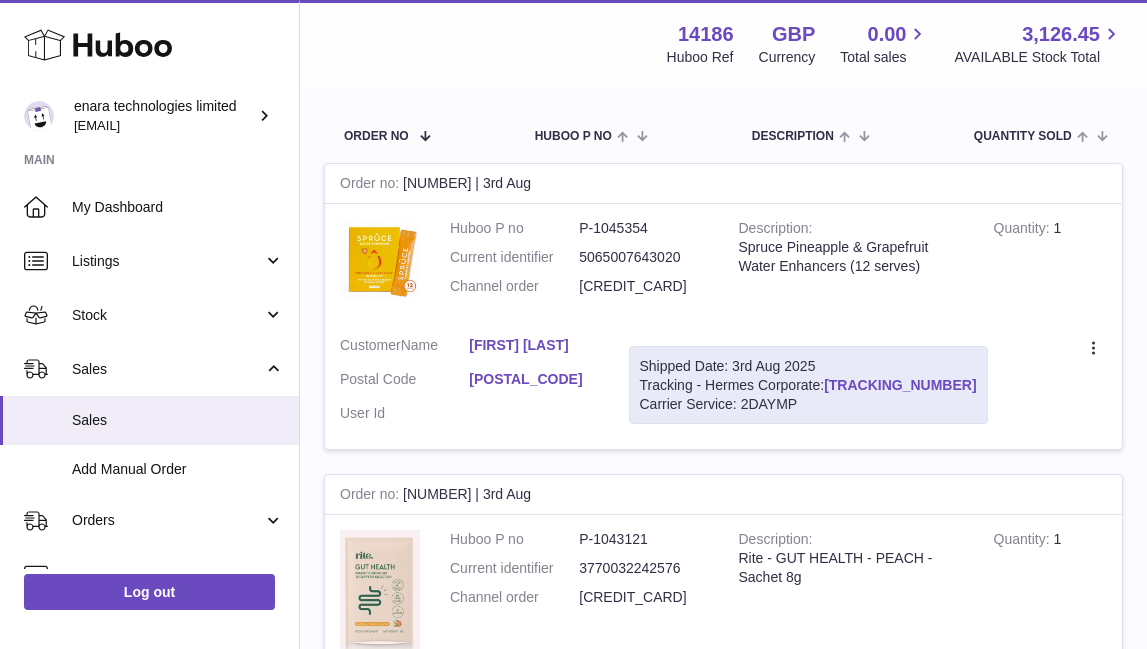 drag, startPoint x: 962, startPoint y: 396, endPoint x: 831, endPoint y: 398, distance: 131.01526 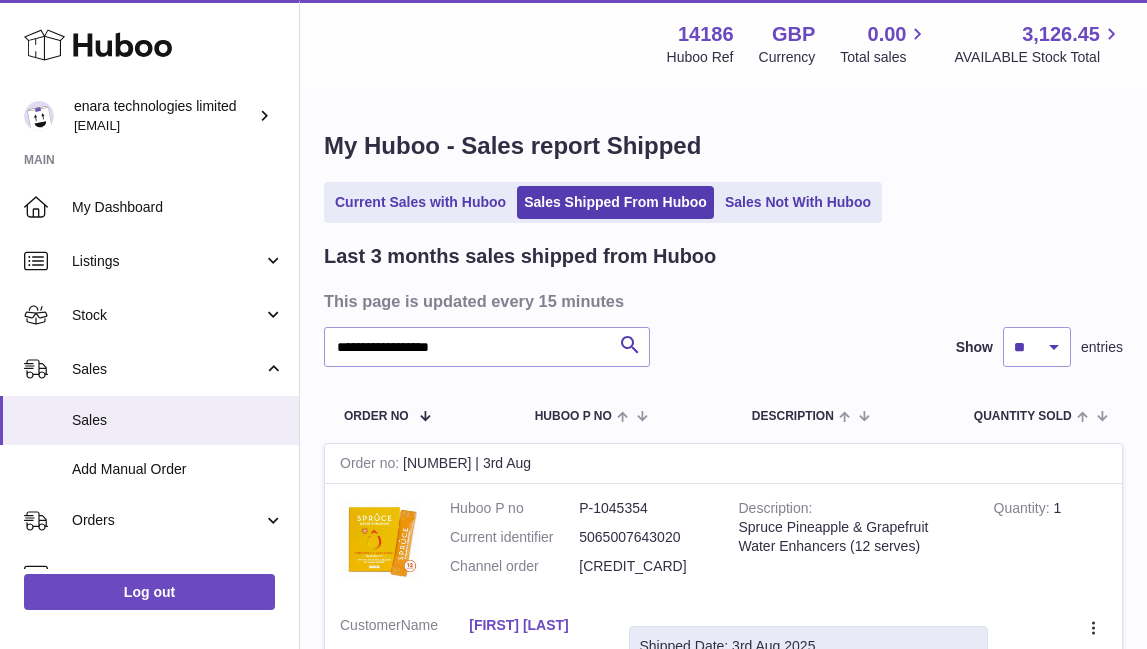 scroll, scrollTop: 0, scrollLeft: 0, axis: both 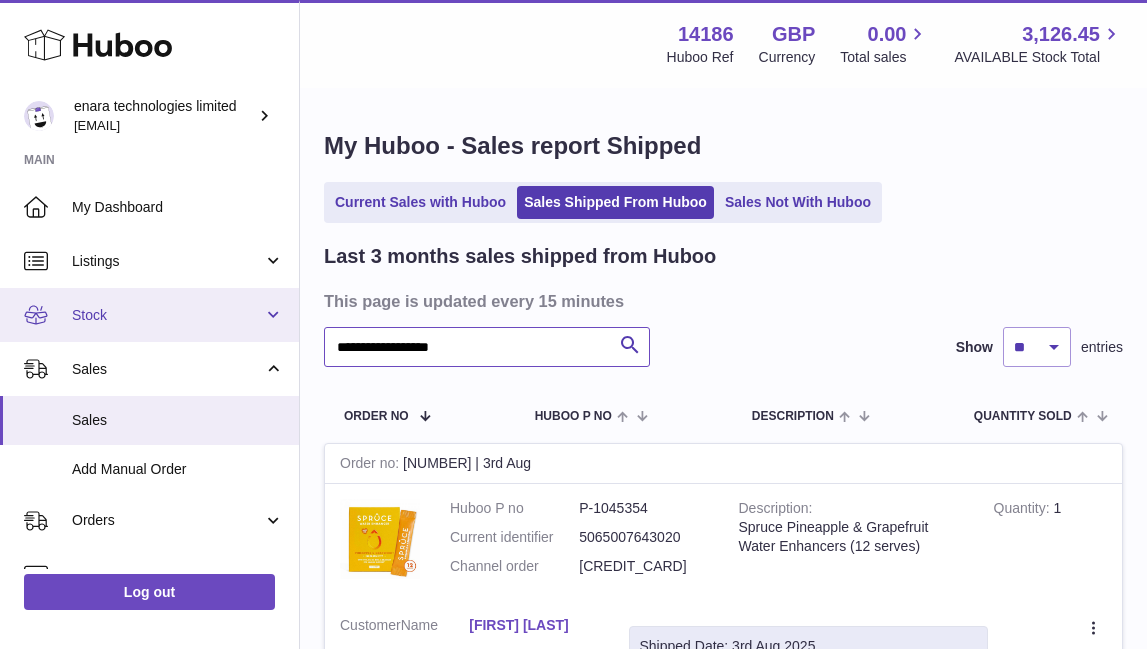 drag, startPoint x: 494, startPoint y: 356, endPoint x: 49, endPoint y: 291, distance: 449.72214 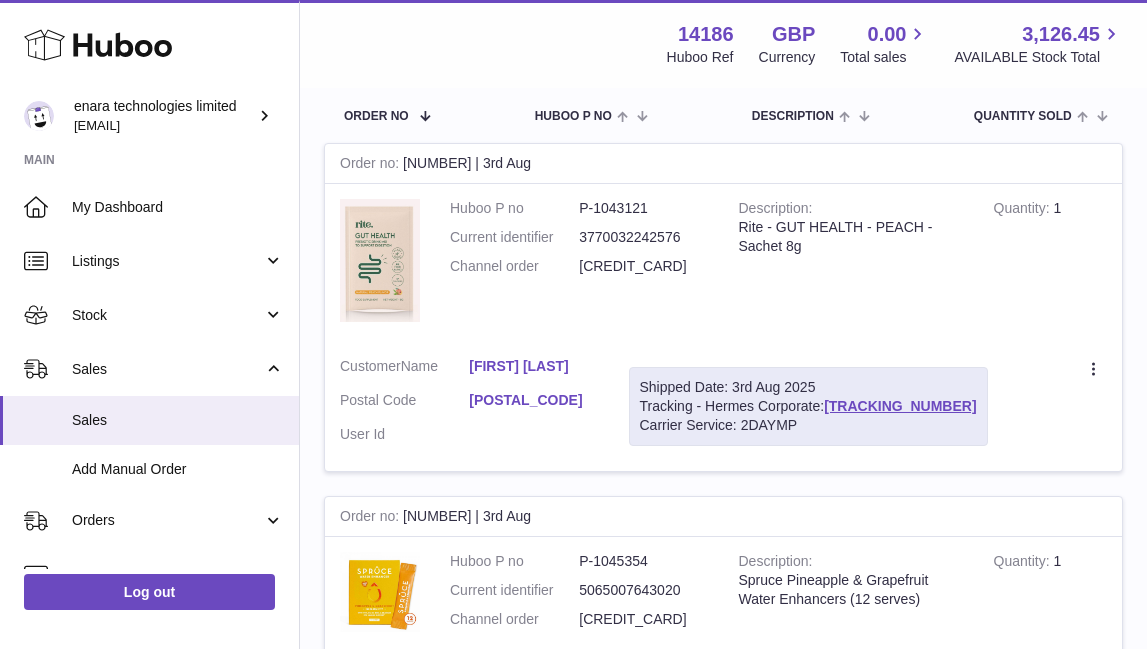 scroll, scrollTop: 311, scrollLeft: 0, axis: vertical 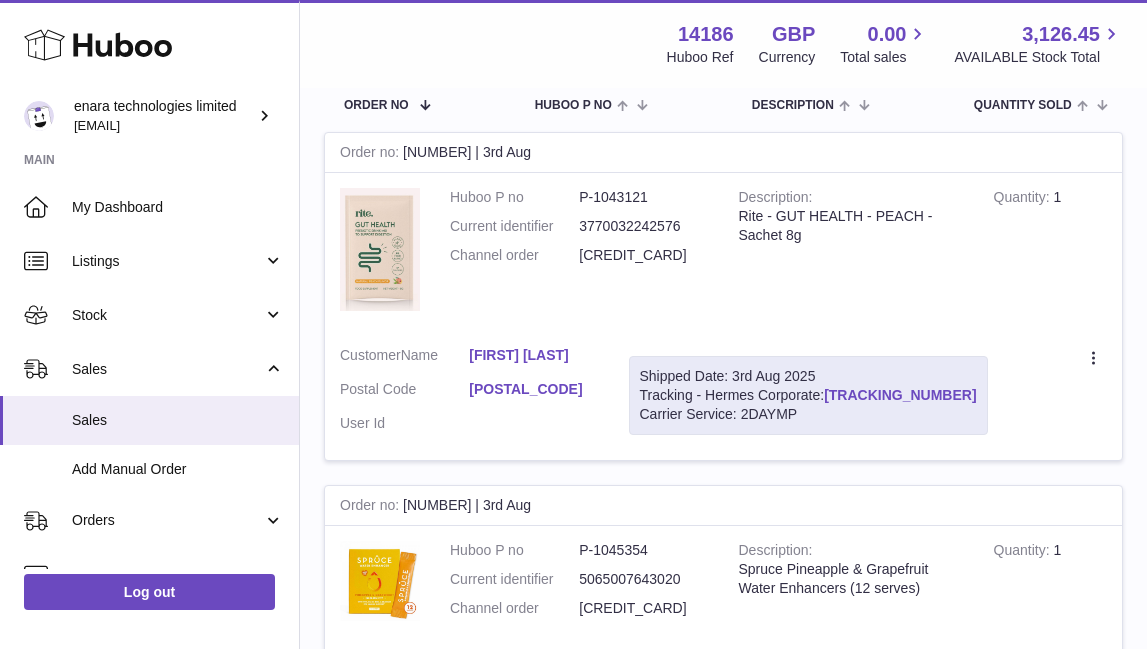 drag, startPoint x: 962, startPoint y: 392, endPoint x: 829, endPoint y: 391, distance: 133.00375 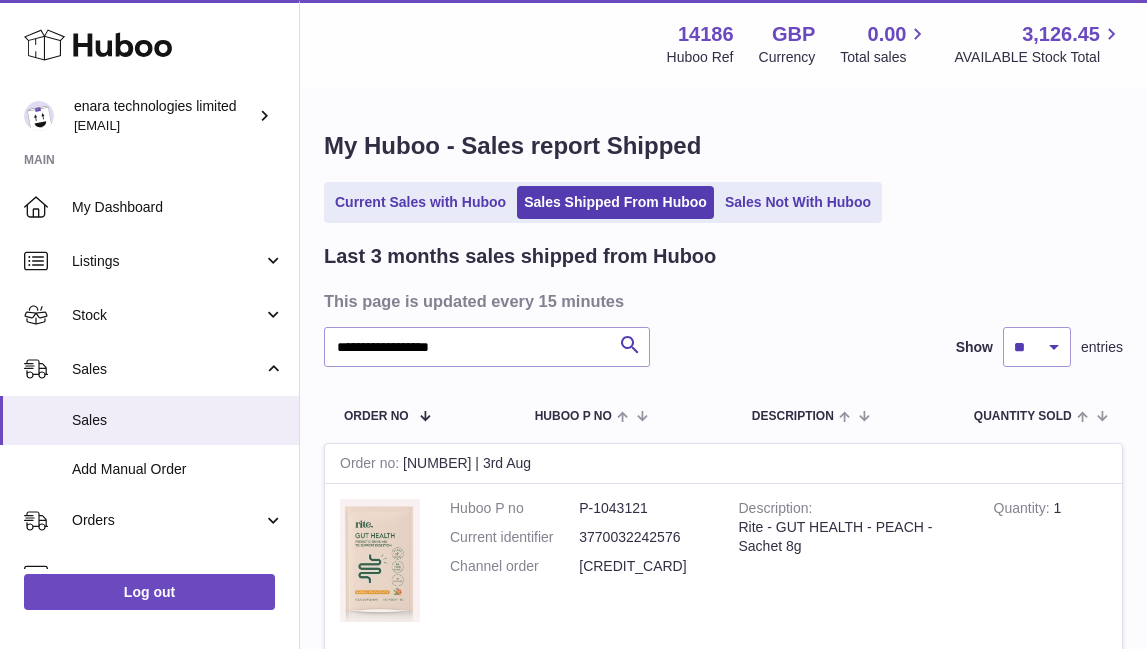 scroll, scrollTop: 0, scrollLeft: 0, axis: both 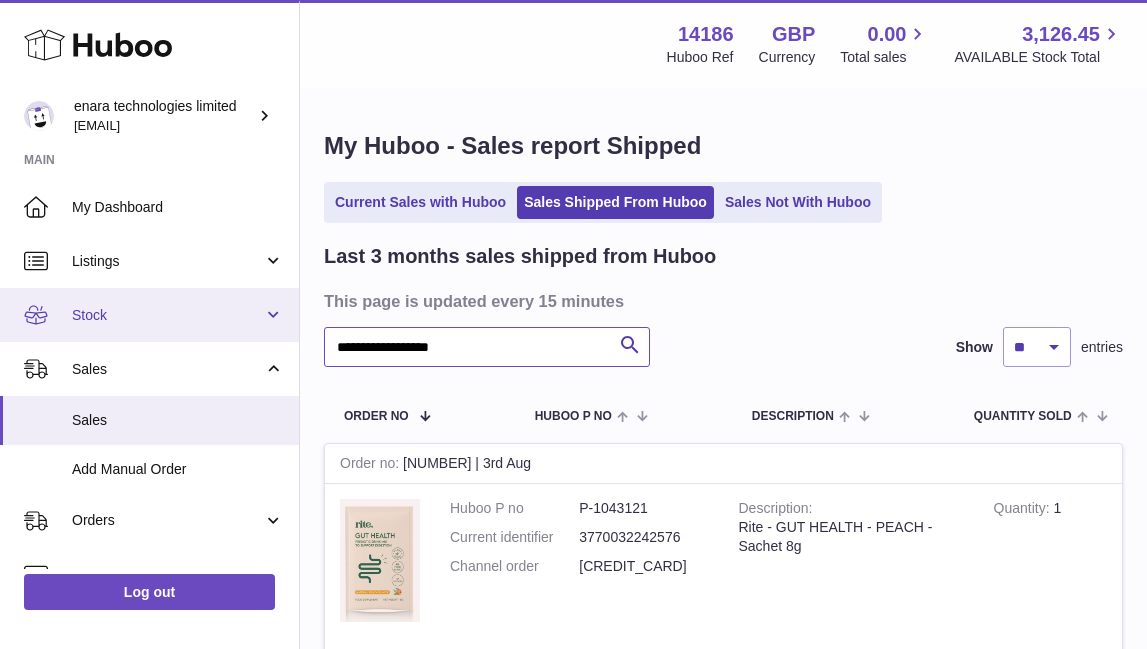 drag, startPoint x: 510, startPoint y: 347, endPoint x: 59, endPoint y: 332, distance: 451.2494 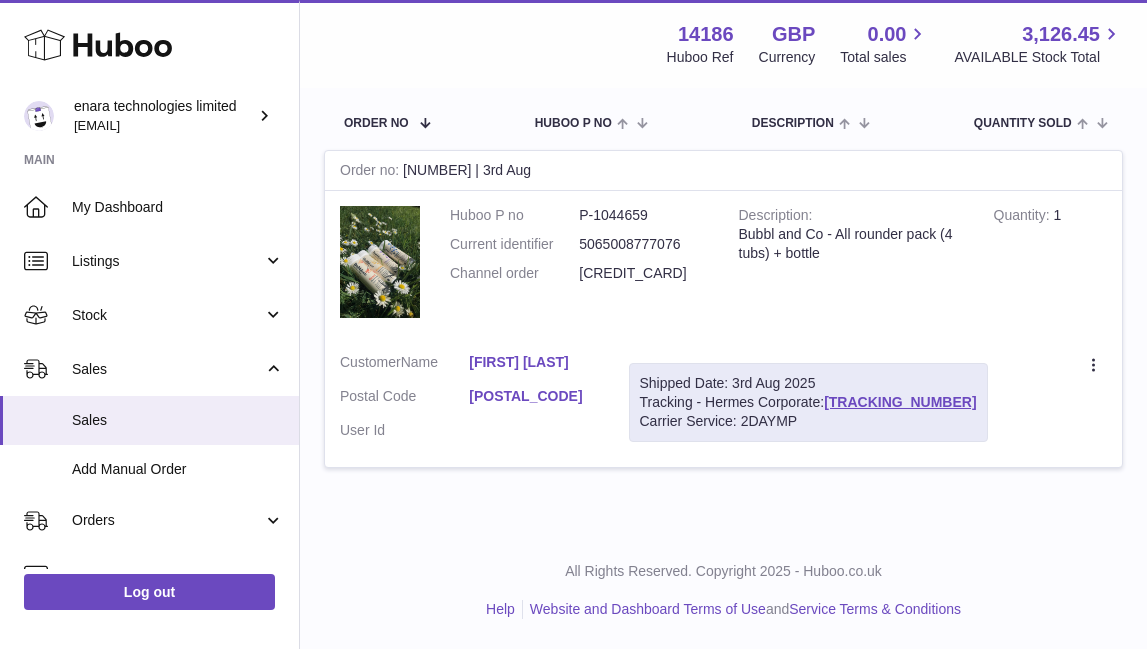 scroll, scrollTop: 286, scrollLeft: 0, axis: vertical 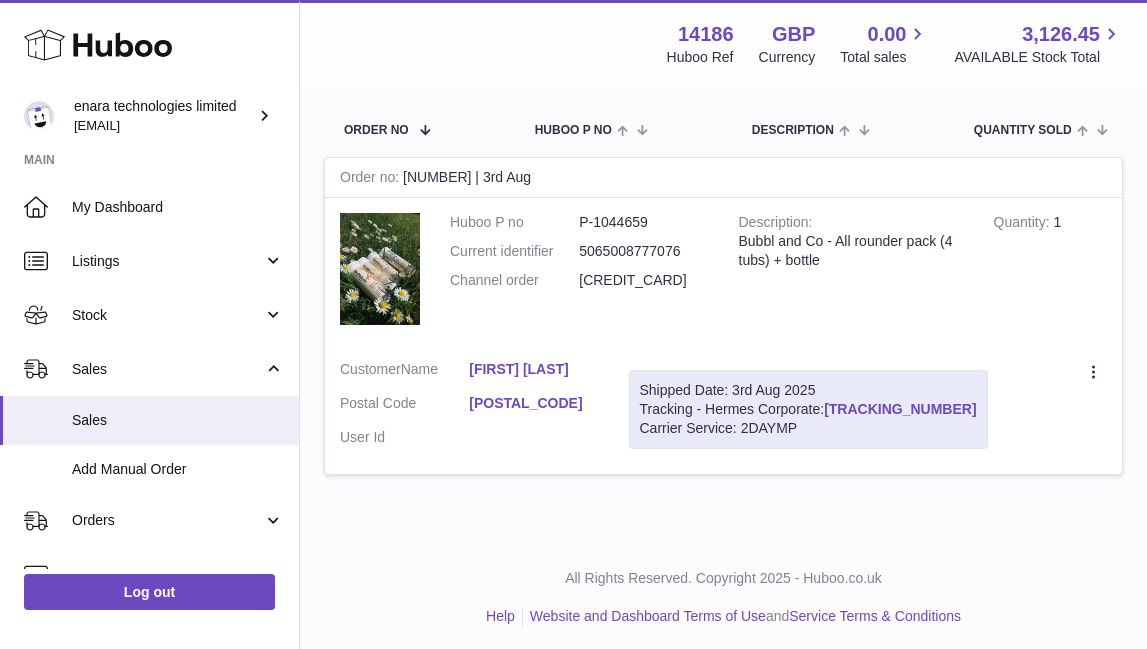 drag, startPoint x: 960, startPoint y: 402, endPoint x: 830, endPoint y: 408, distance: 130.13838 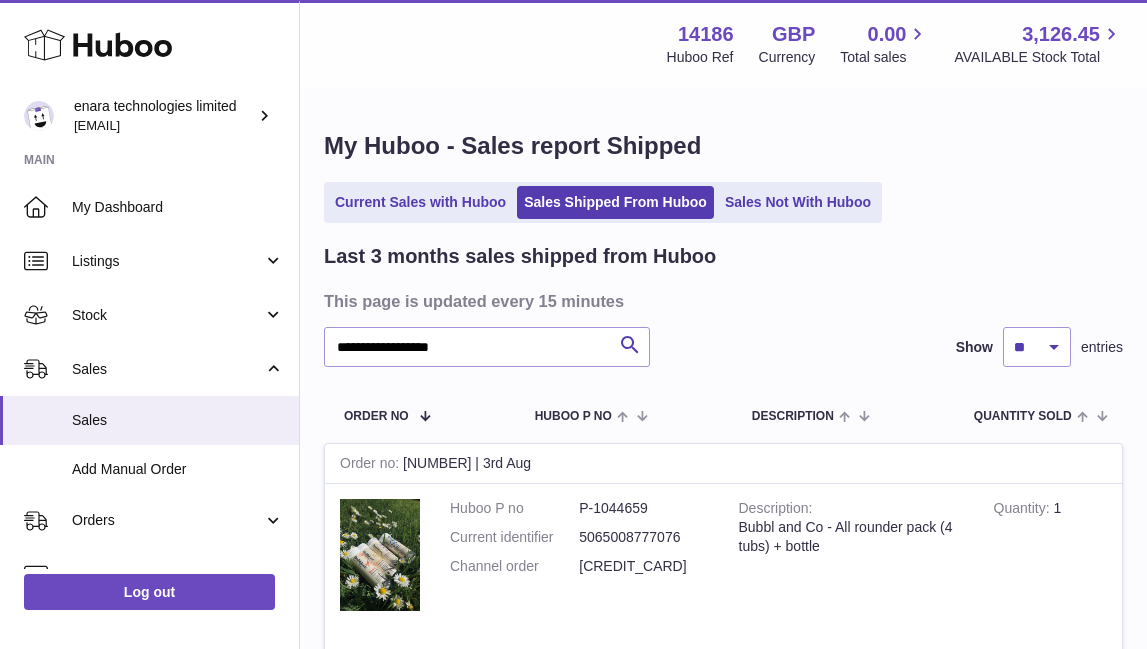 scroll, scrollTop: 0, scrollLeft: 0, axis: both 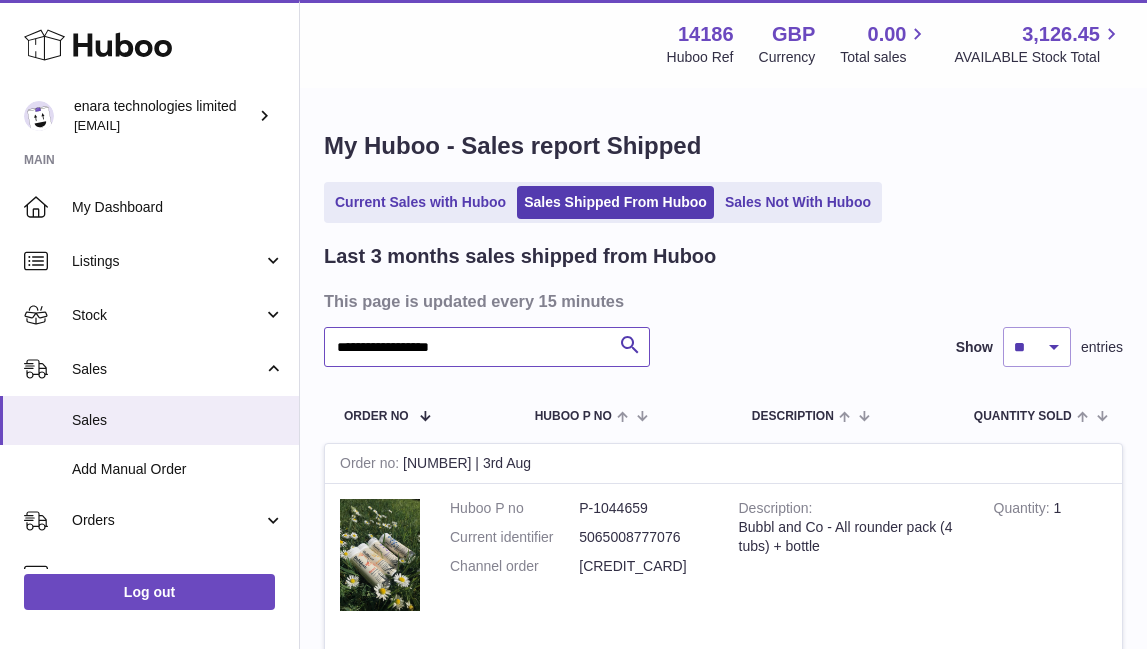 drag, startPoint x: 494, startPoint y: 348, endPoint x: -18, endPoint y: 303, distance: 513.97375 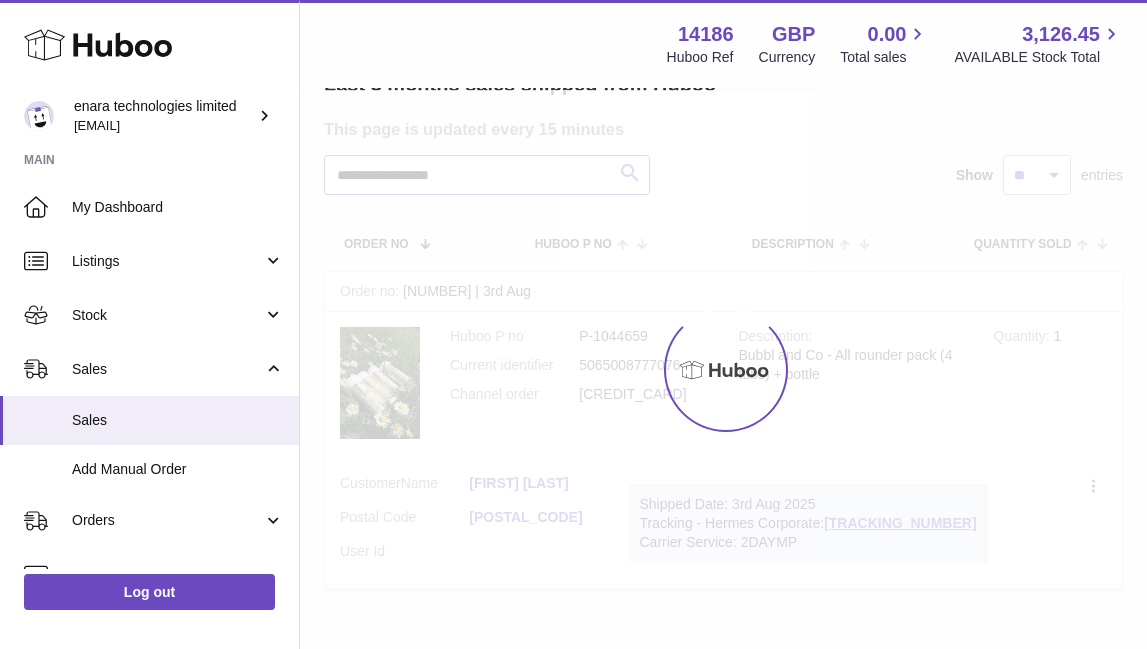 scroll, scrollTop: 179, scrollLeft: 0, axis: vertical 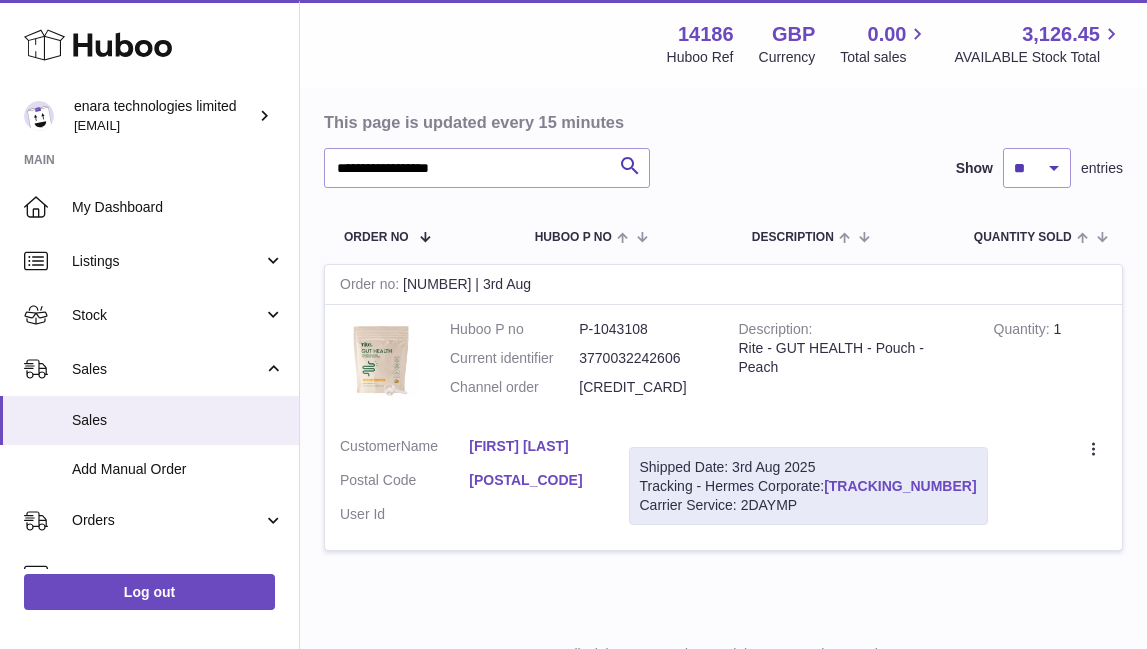 drag, startPoint x: 963, startPoint y: 497, endPoint x: 833, endPoint y: 502, distance: 130.09612 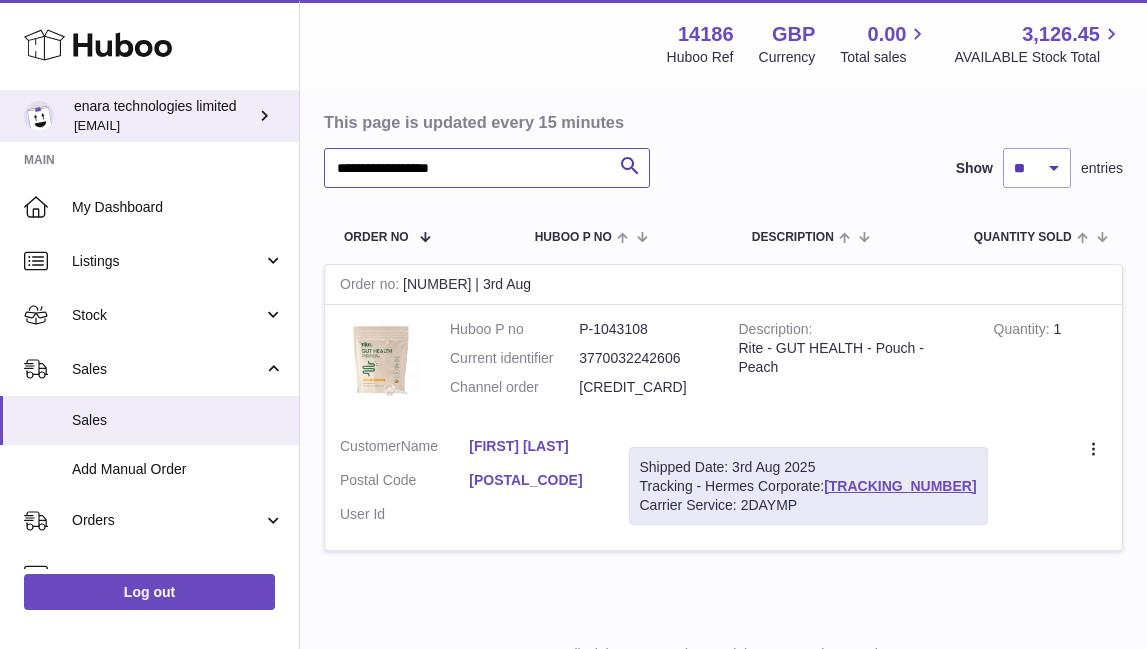 drag, startPoint x: 498, startPoint y: 169, endPoint x: 58, endPoint y: 136, distance: 441.23578 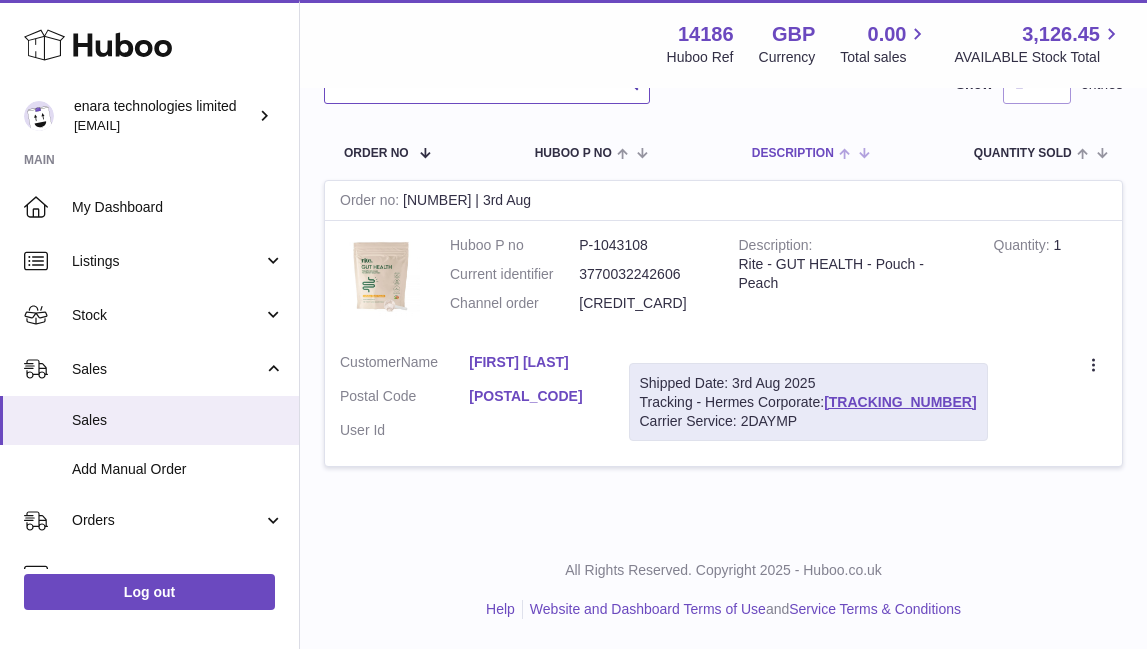 scroll, scrollTop: 272, scrollLeft: 0, axis: vertical 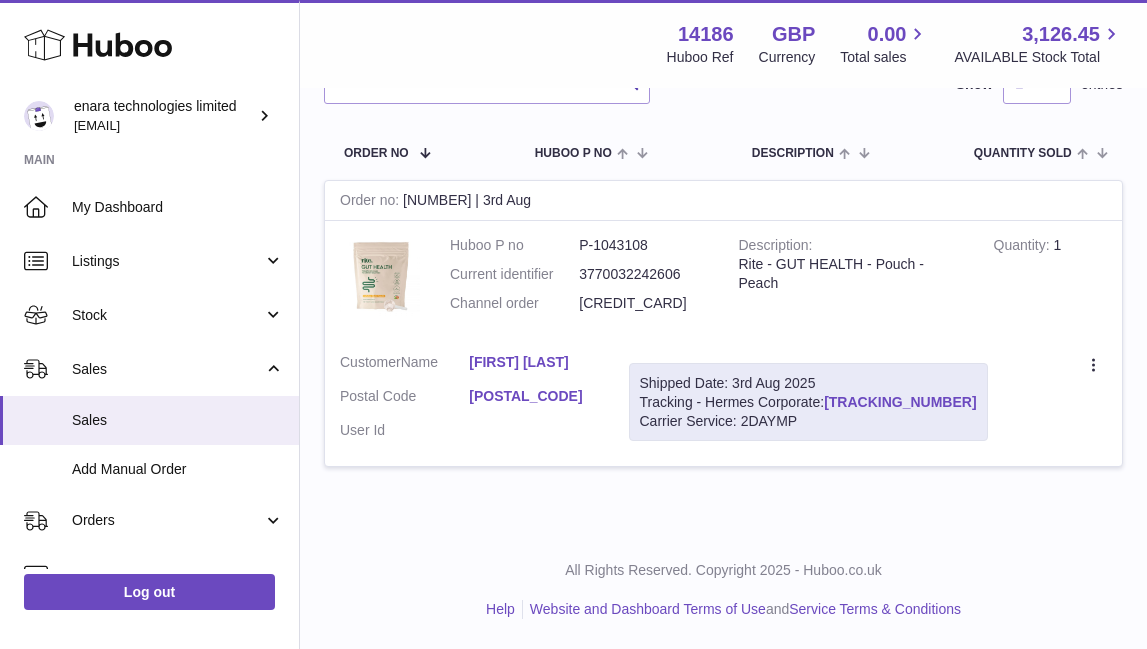 drag, startPoint x: 965, startPoint y: 401, endPoint x: 832, endPoint y: 404, distance: 133.03383 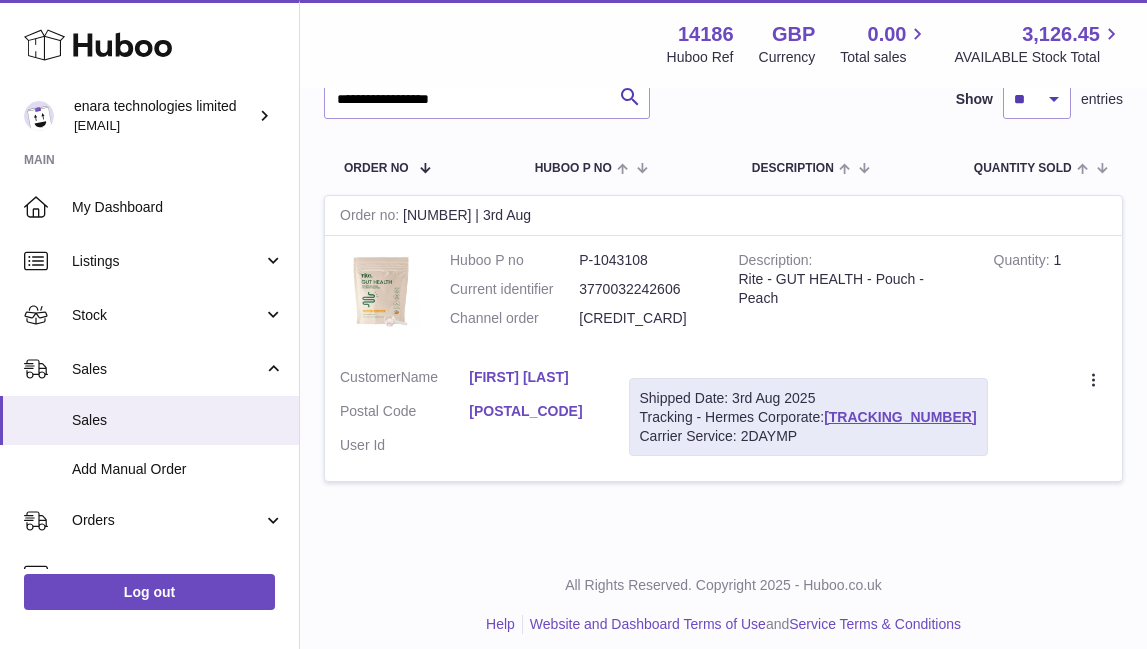 scroll, scrollTop: 221, scrollLeft: 0, axis: vertical 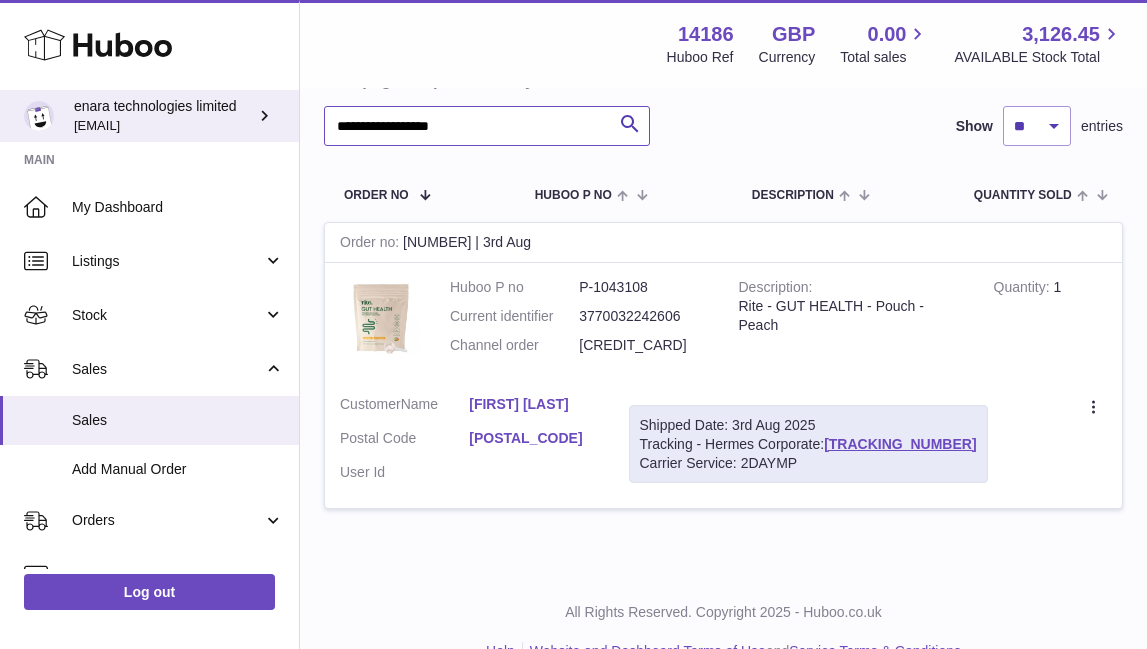 drag, startPoint x: 511, startPoint y: 124, endPoint x: 139, endPoint y: 124, distance: 372 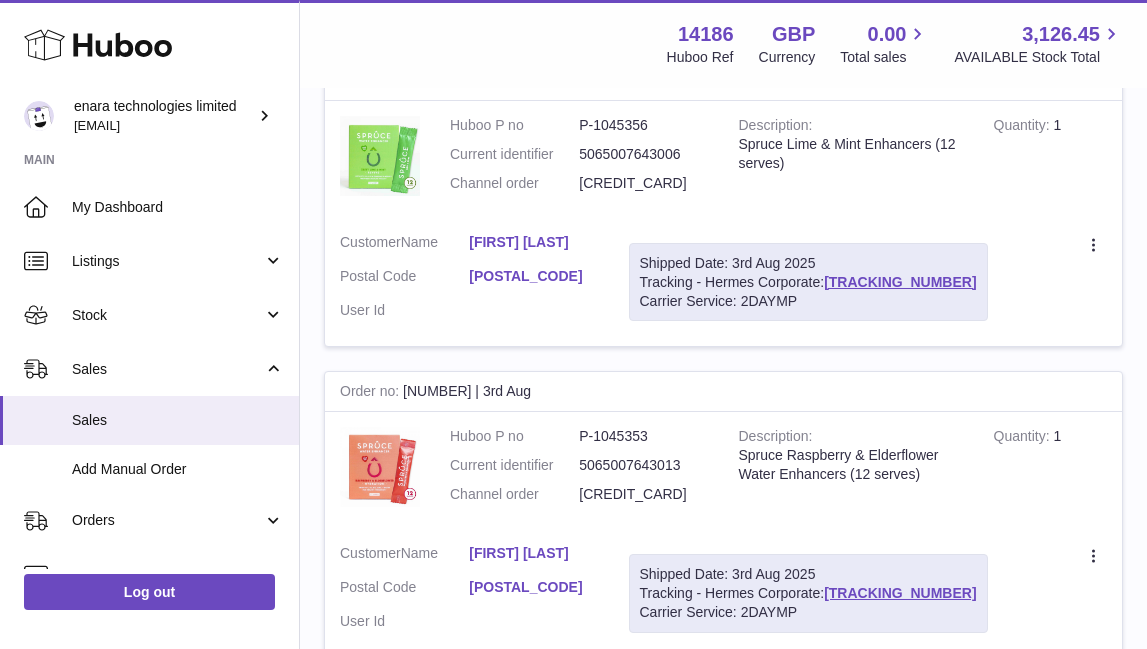 scroll, scrollTop: 395, scrollLeft: 0, axis: vertical 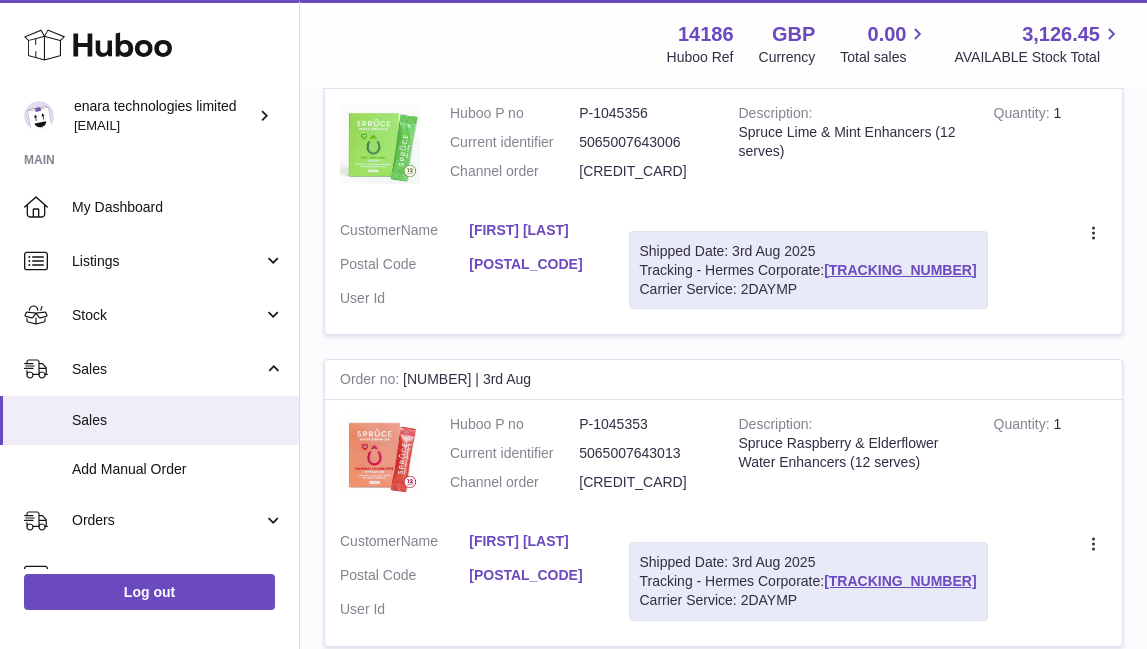 type on "**********" 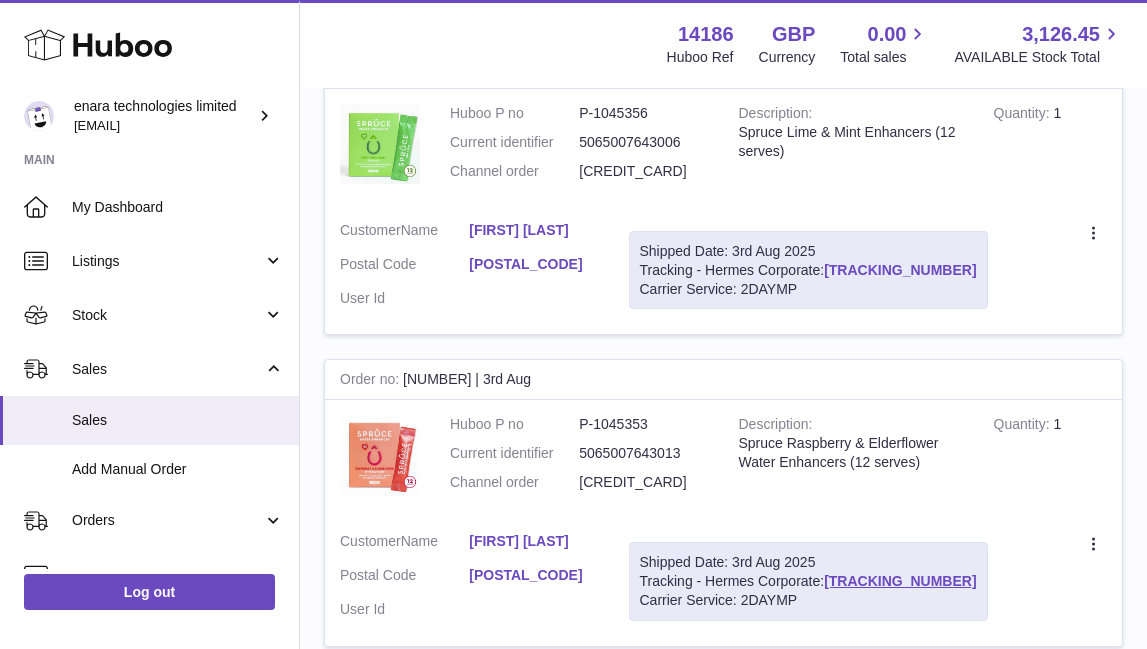drag, startPoint x: 963, startPoint y: 281, endPoint x: 833, endPoint y: 285, distance: 130.06152 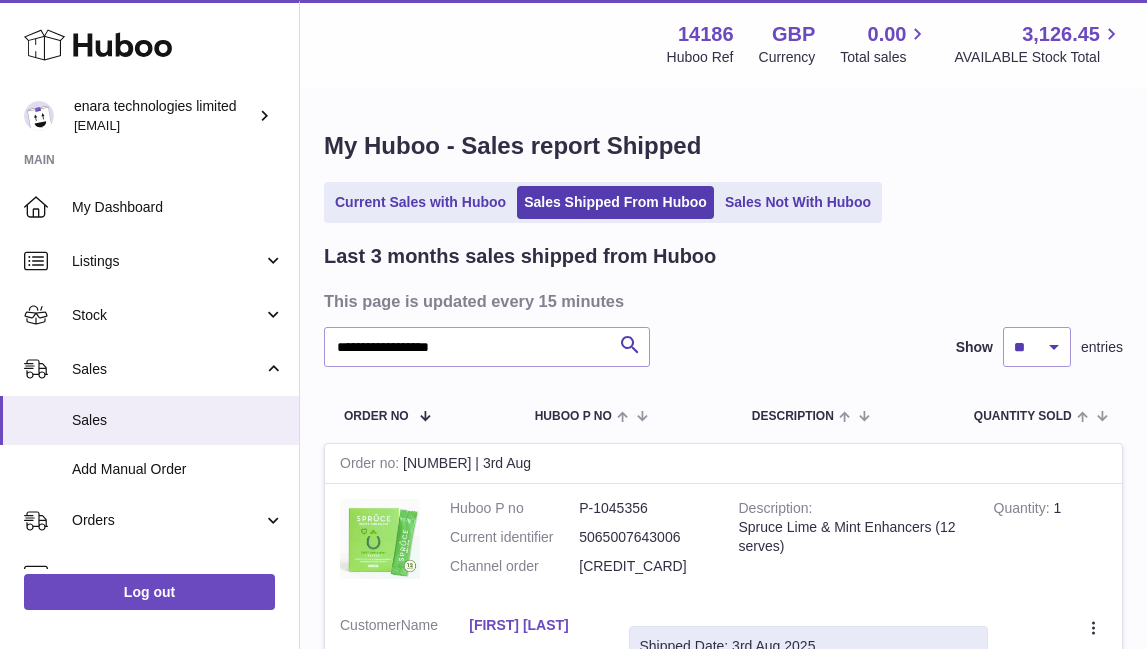 scroll, scrollTop: 0, scrollLeft: 0, axis: both 